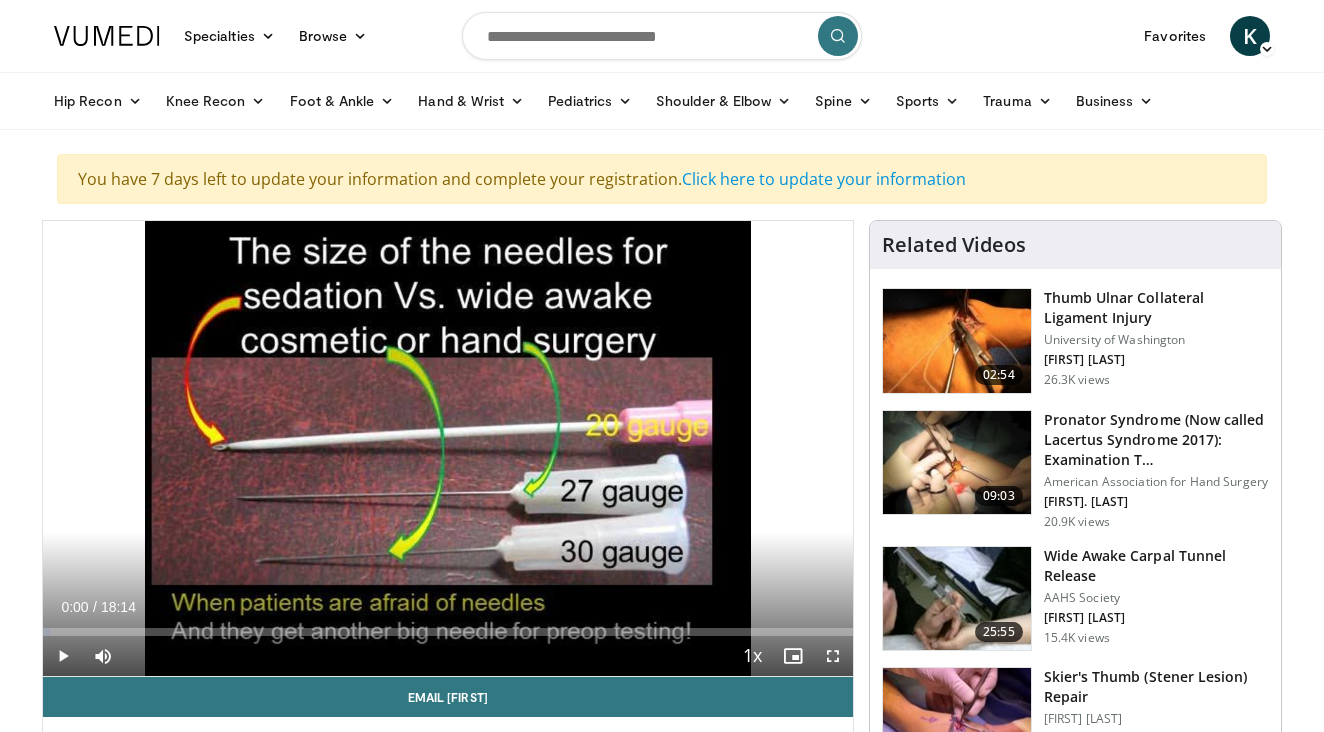 scroll, scrollTop: 0, scrollLeft: 0, axis: both 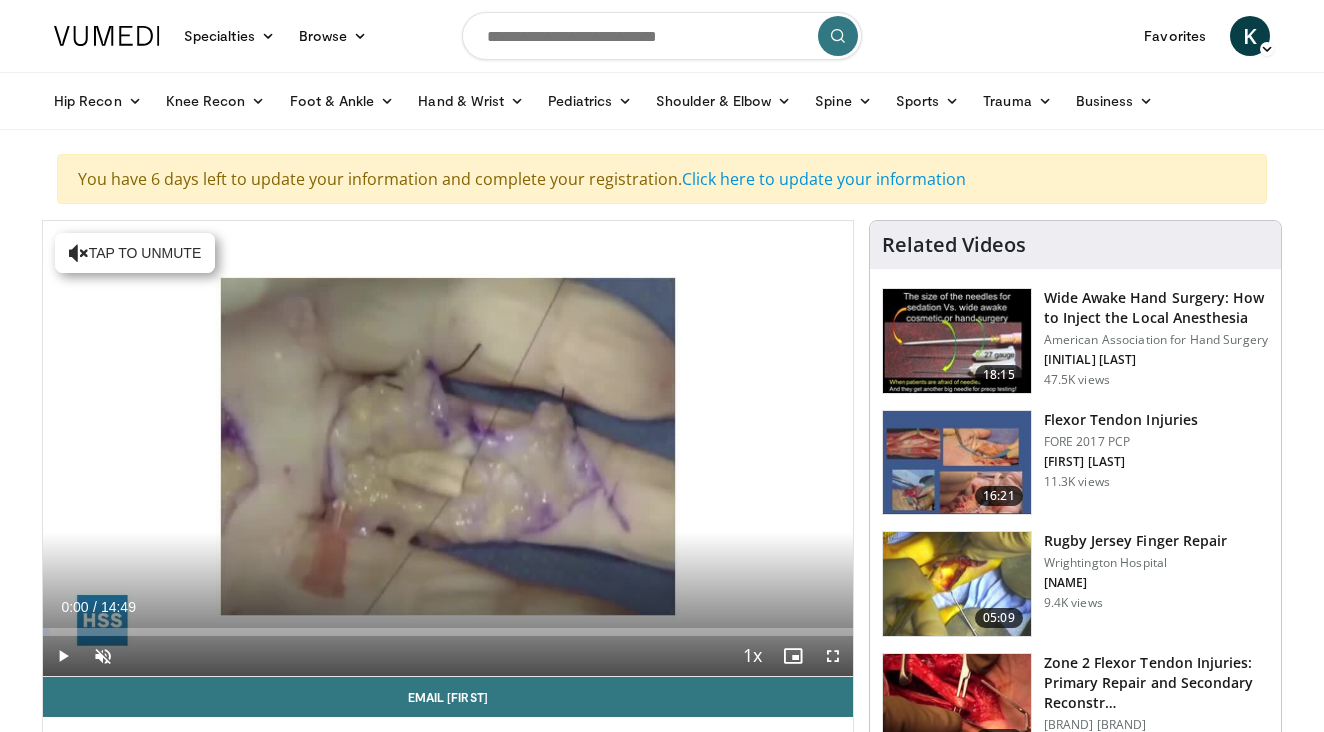 click at bounding box center (833, 656) 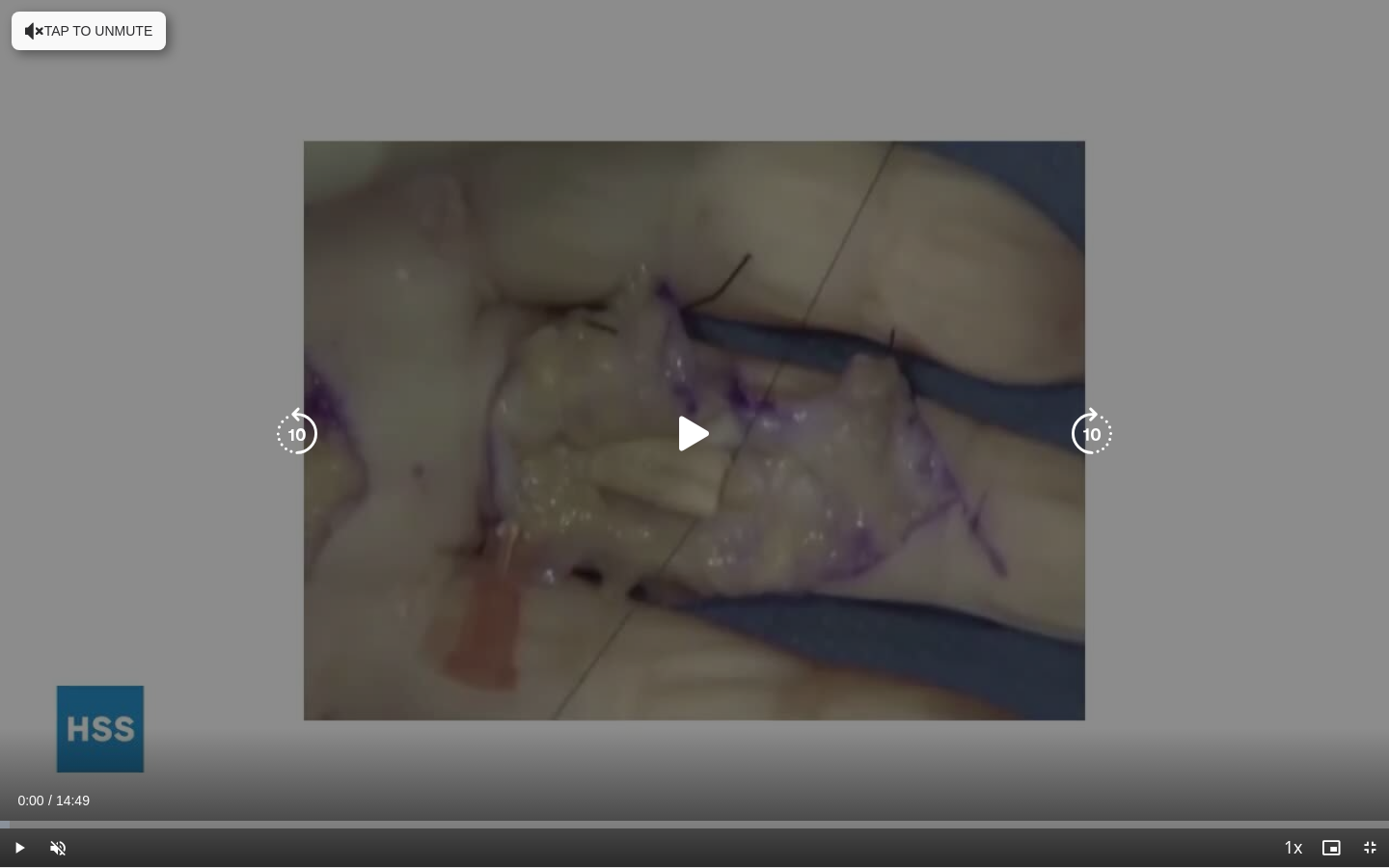 click at bounding box center (694, 434) 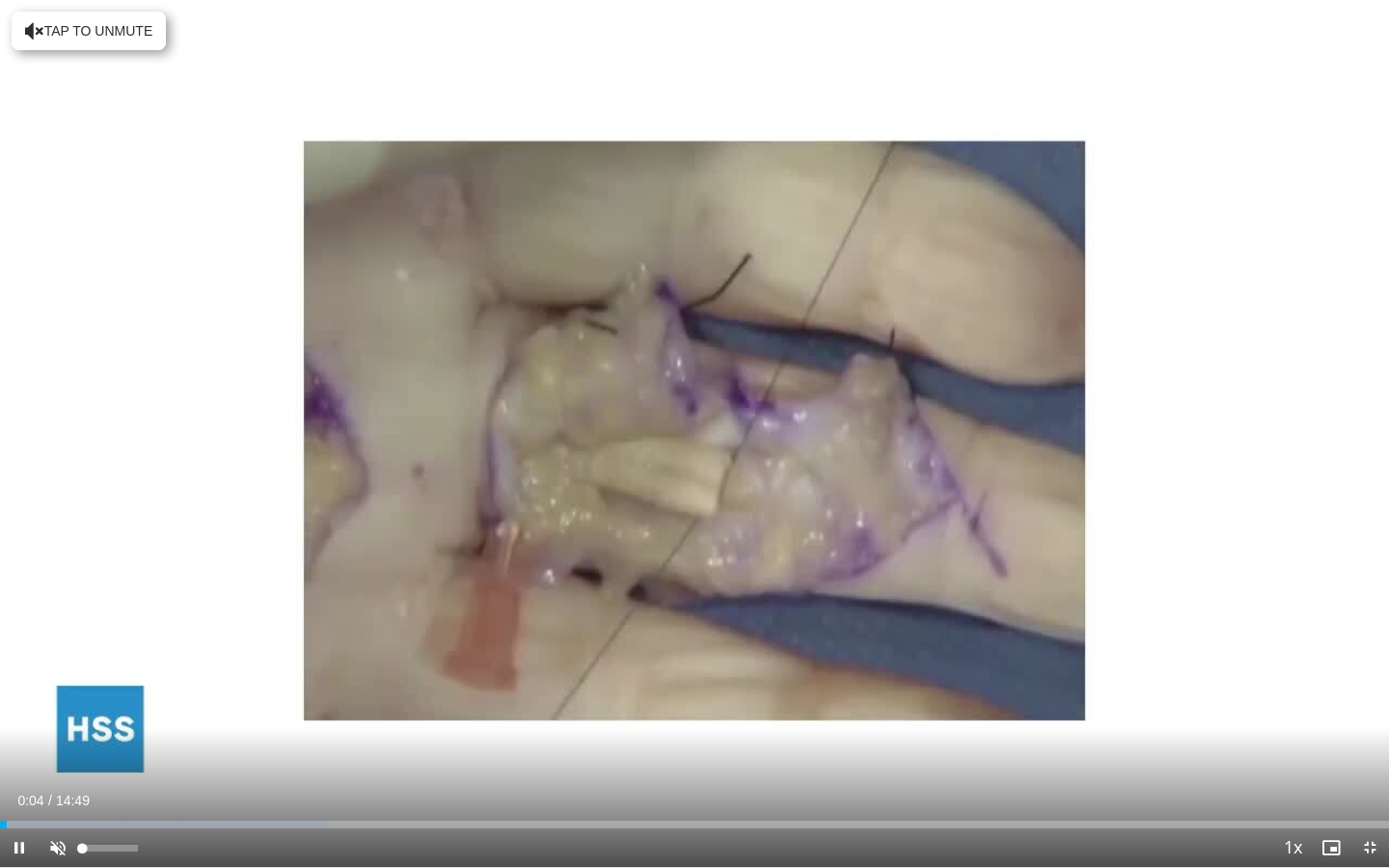 click at bounding box center [58, 848] 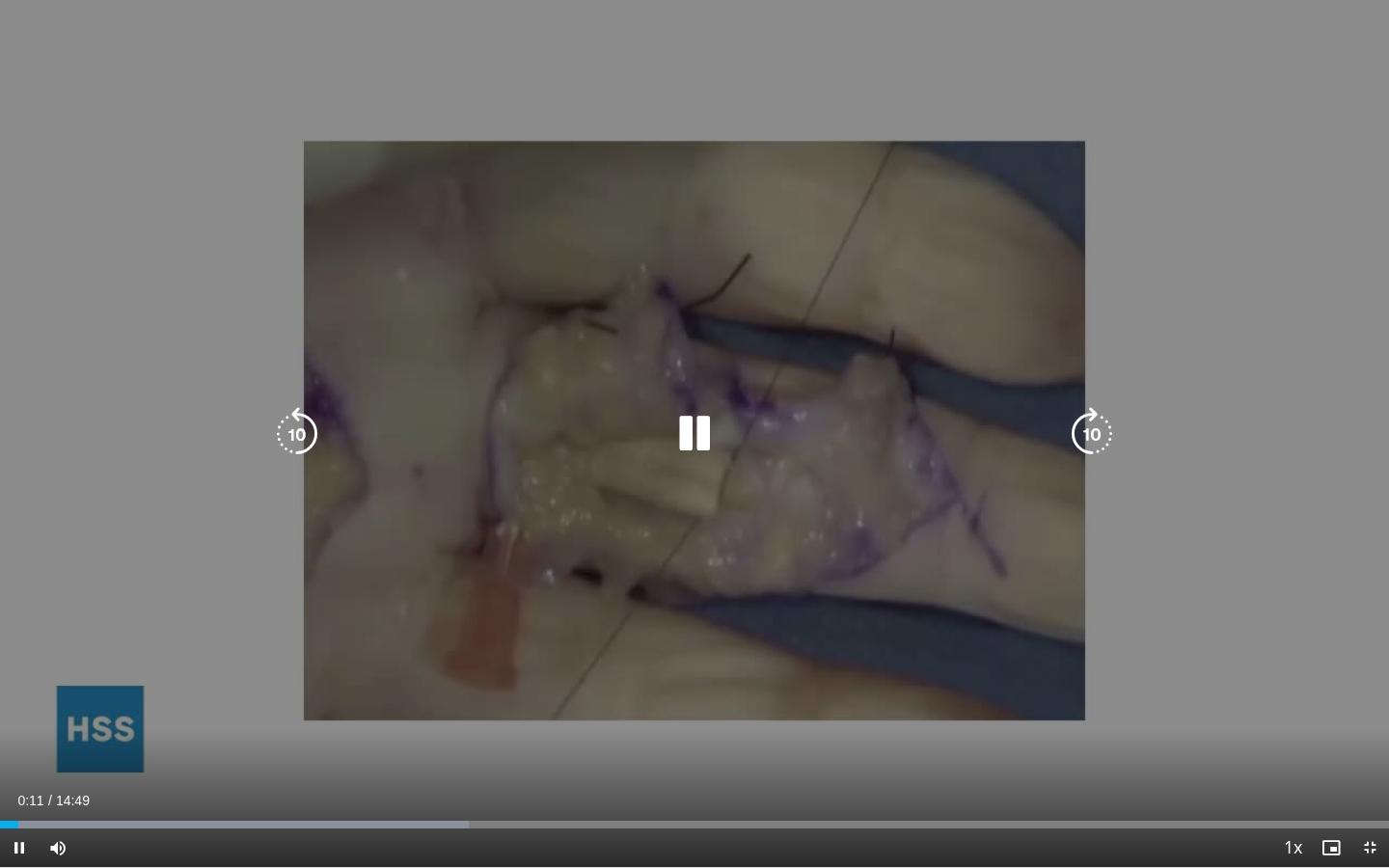 click on "10 seconds
Tap to unmute" at bounding box center (694, 433) 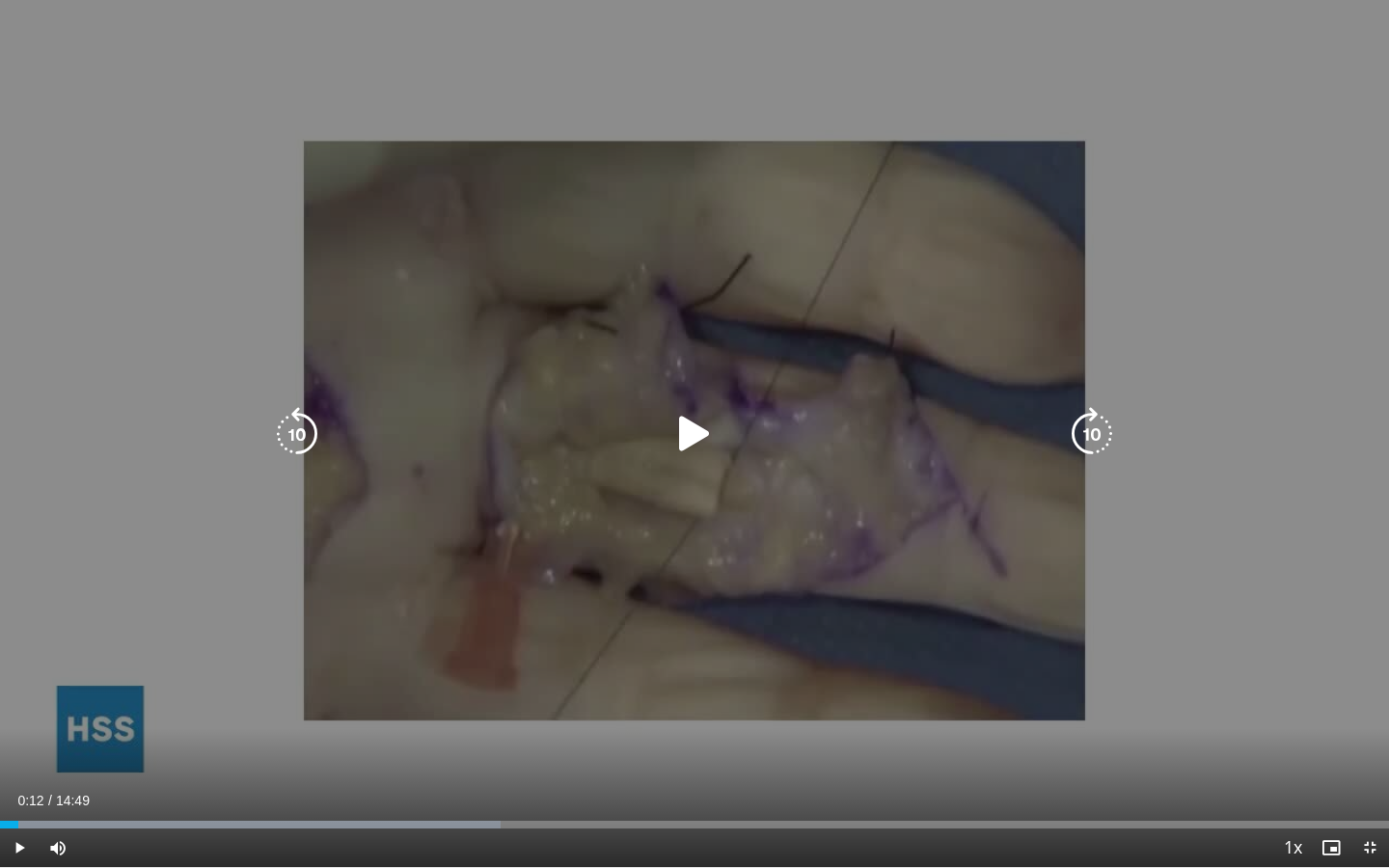 click at bounding box center [297, 434] 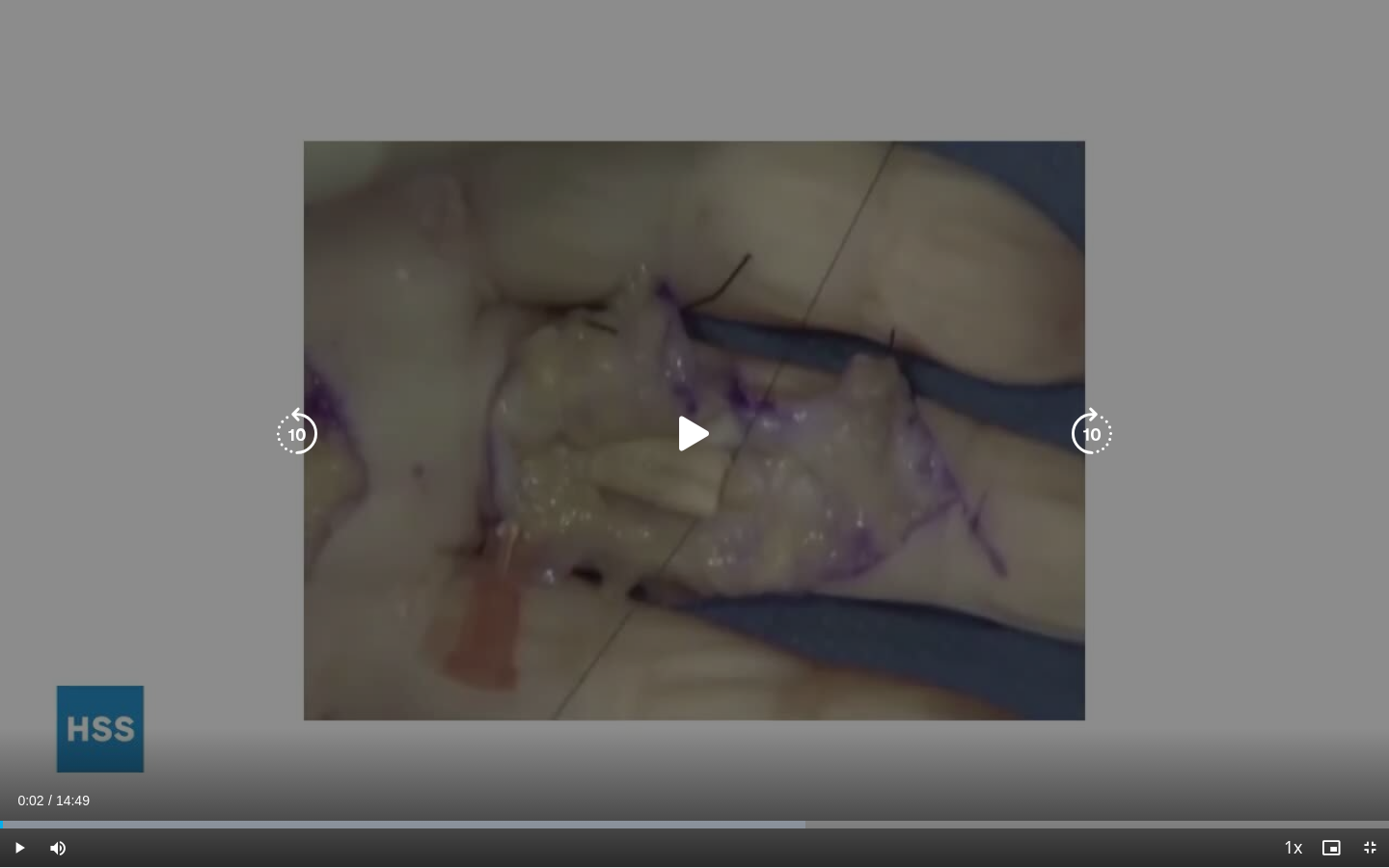 click at bounding box center (694, 434) 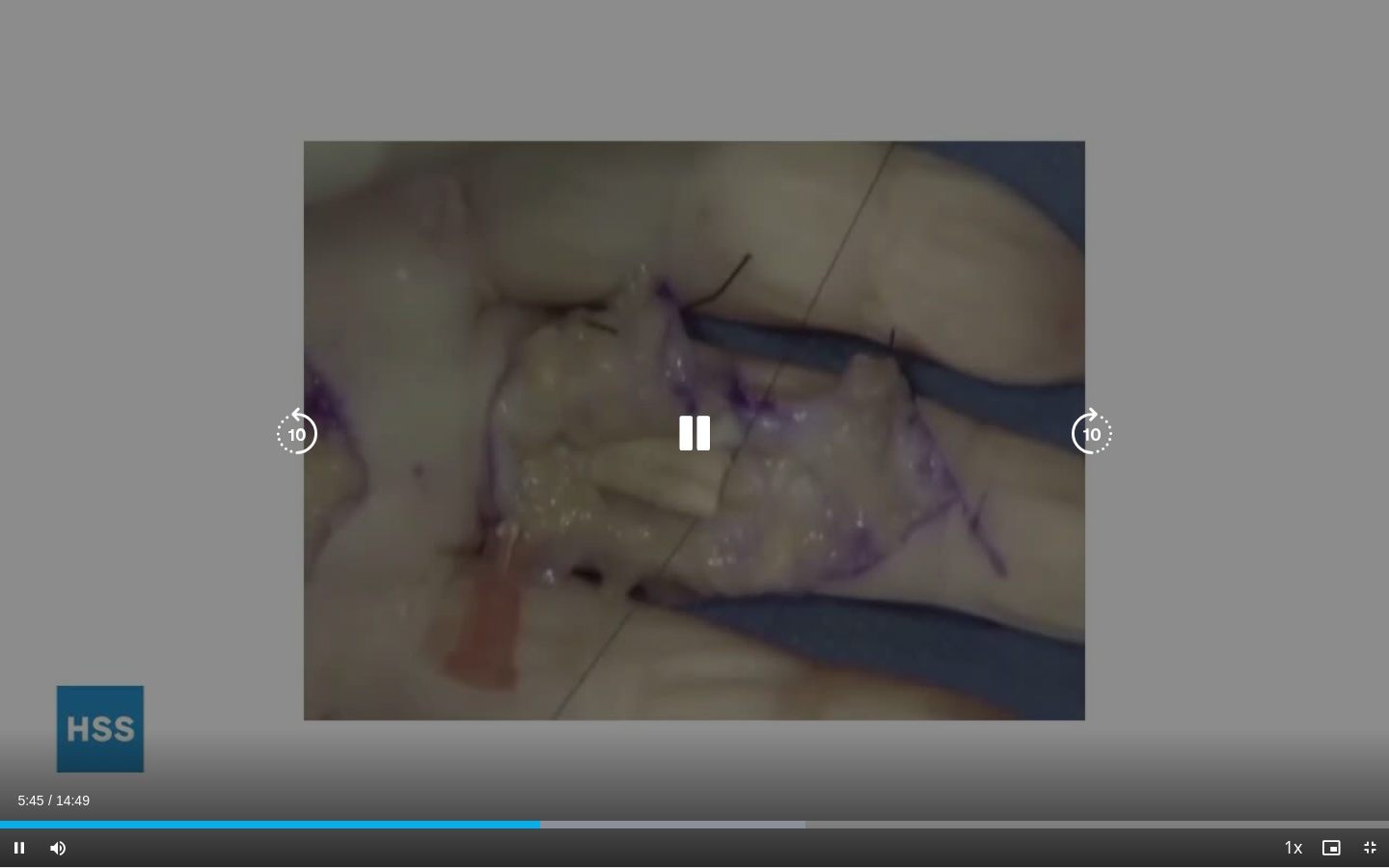 click on "10 seconds
Tap to unmute" at bounding box center [694, 433] 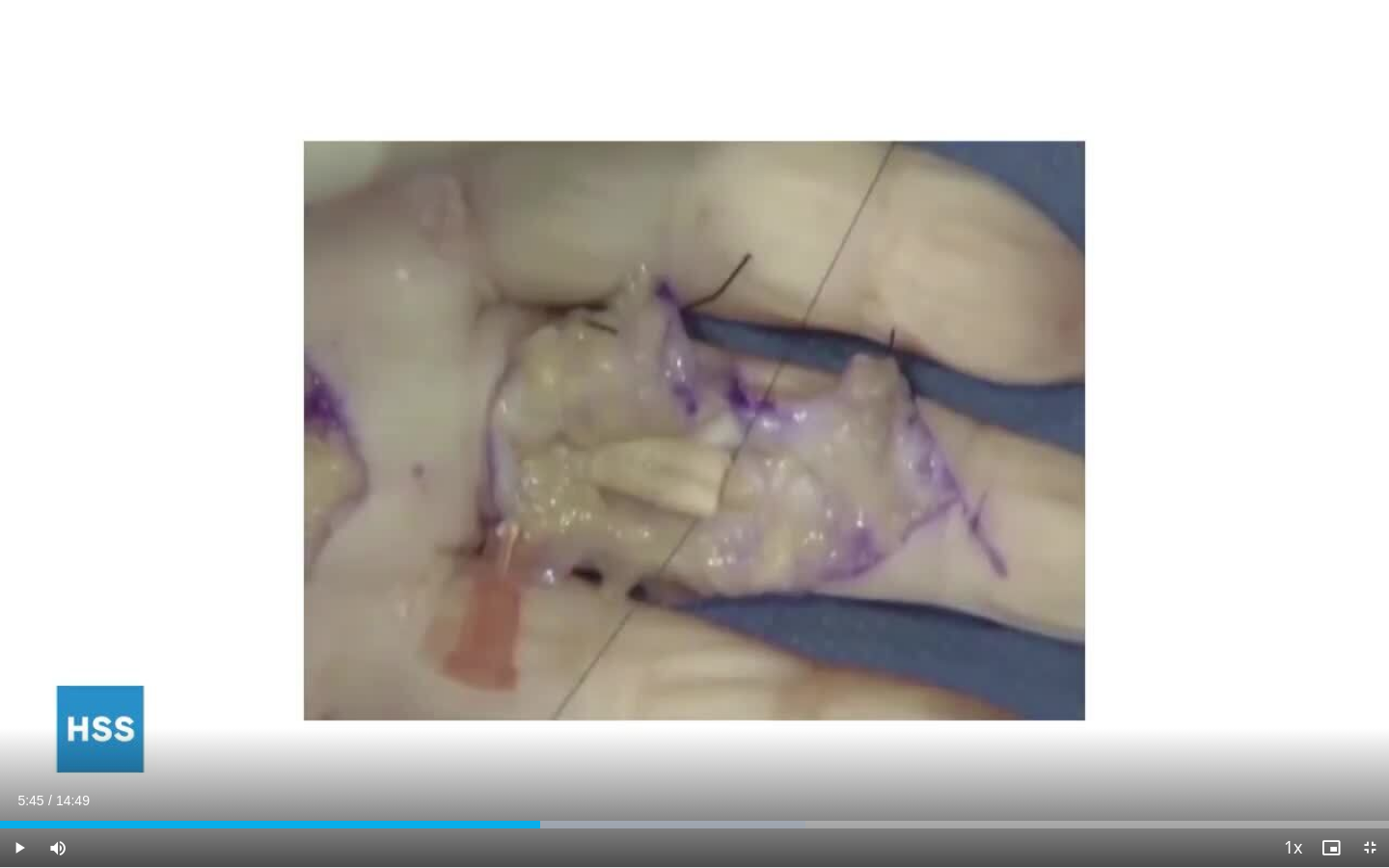 click at bounding box center (1370, 848) 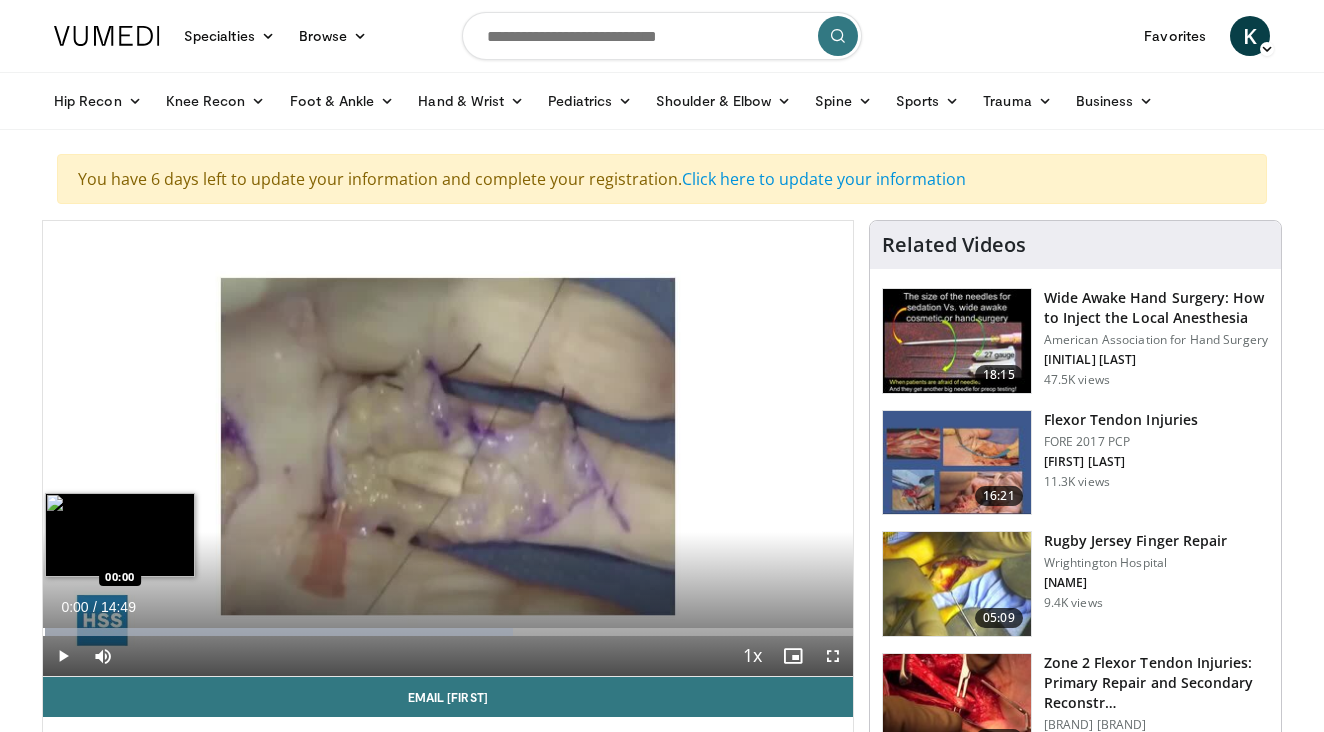 click at bounding box center [44, 632] 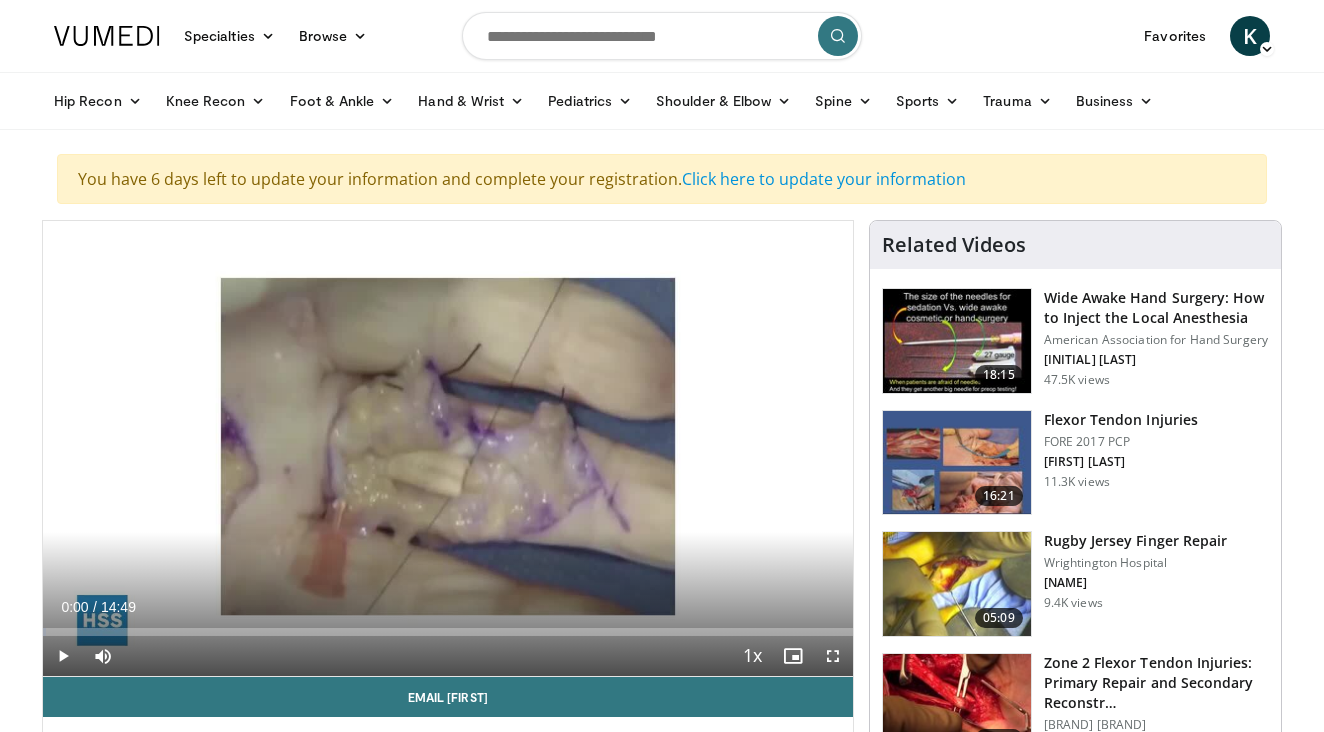 click at bounding box center (833, 656) 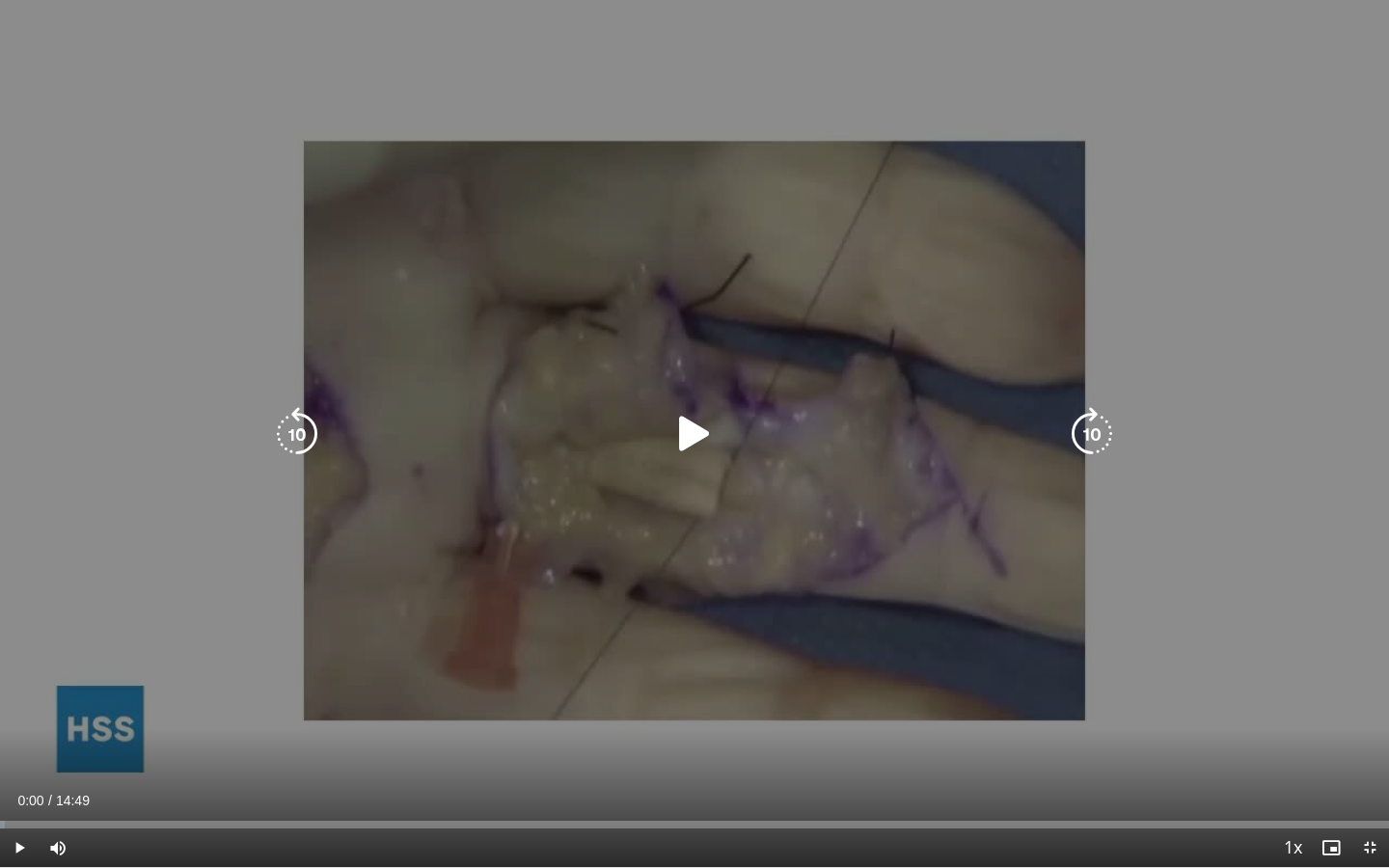 click at bounding box center [694, 434] 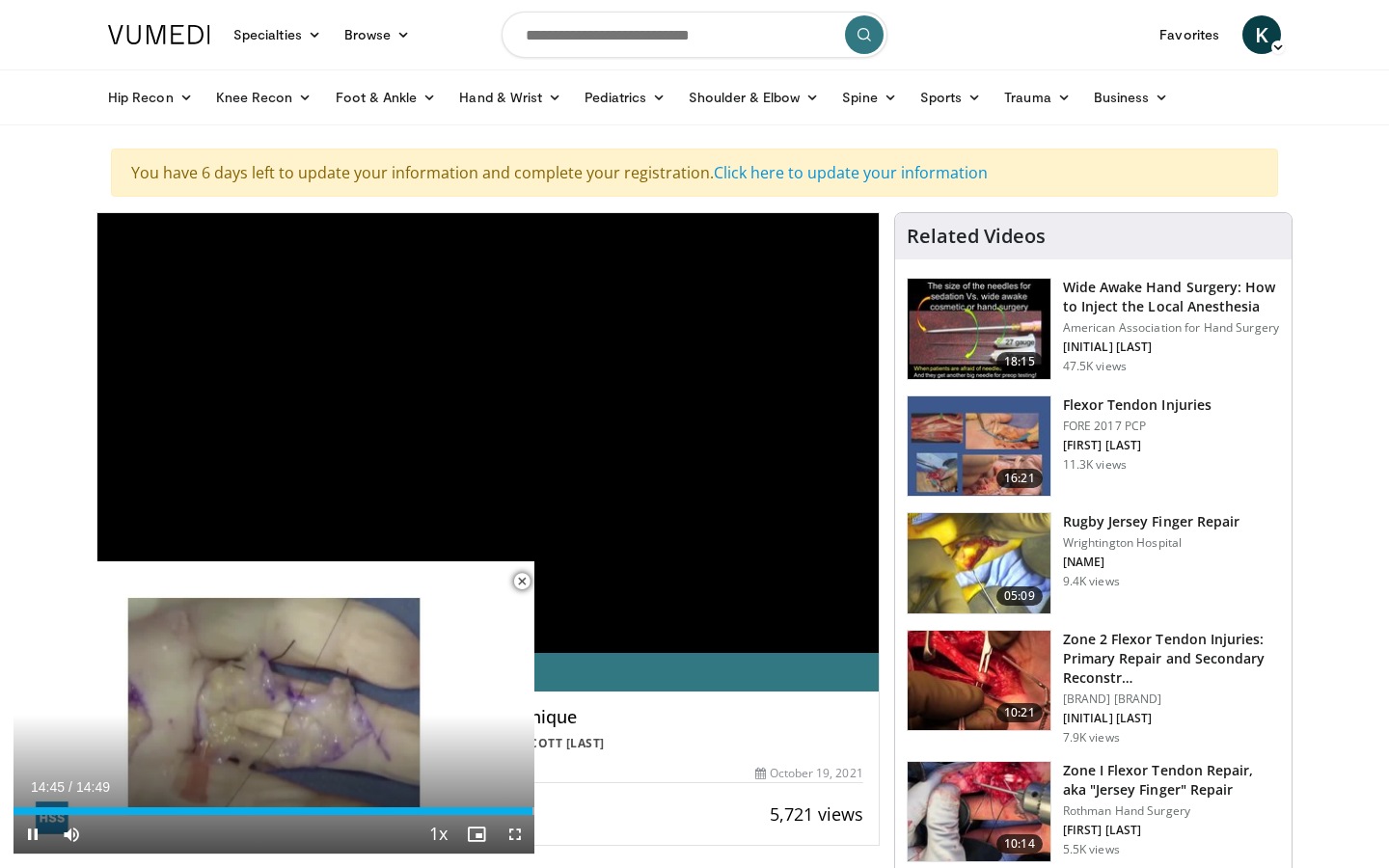 click at bounding box center (522, 582) 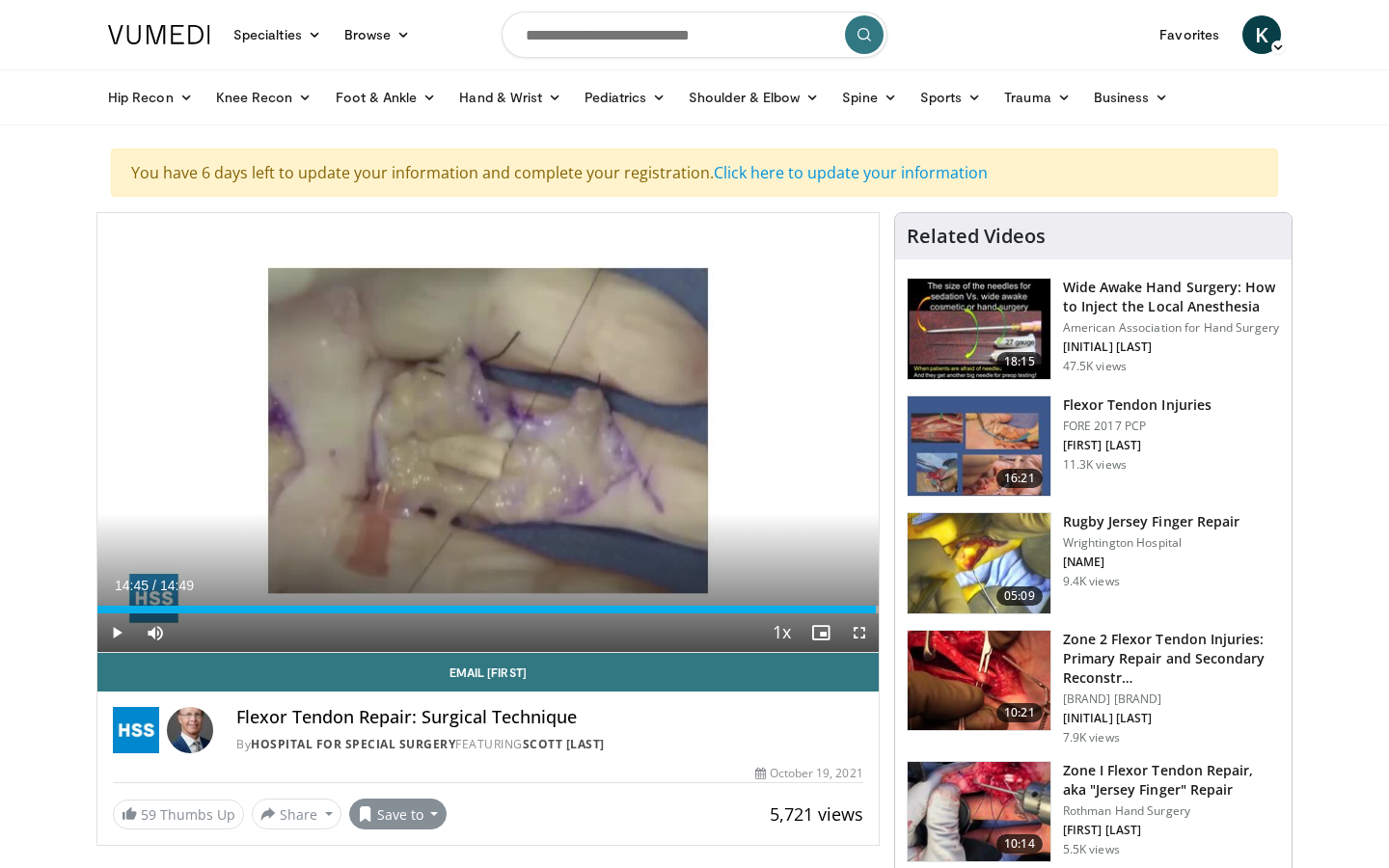 click on "Save to" at bounding box center (398, 814) 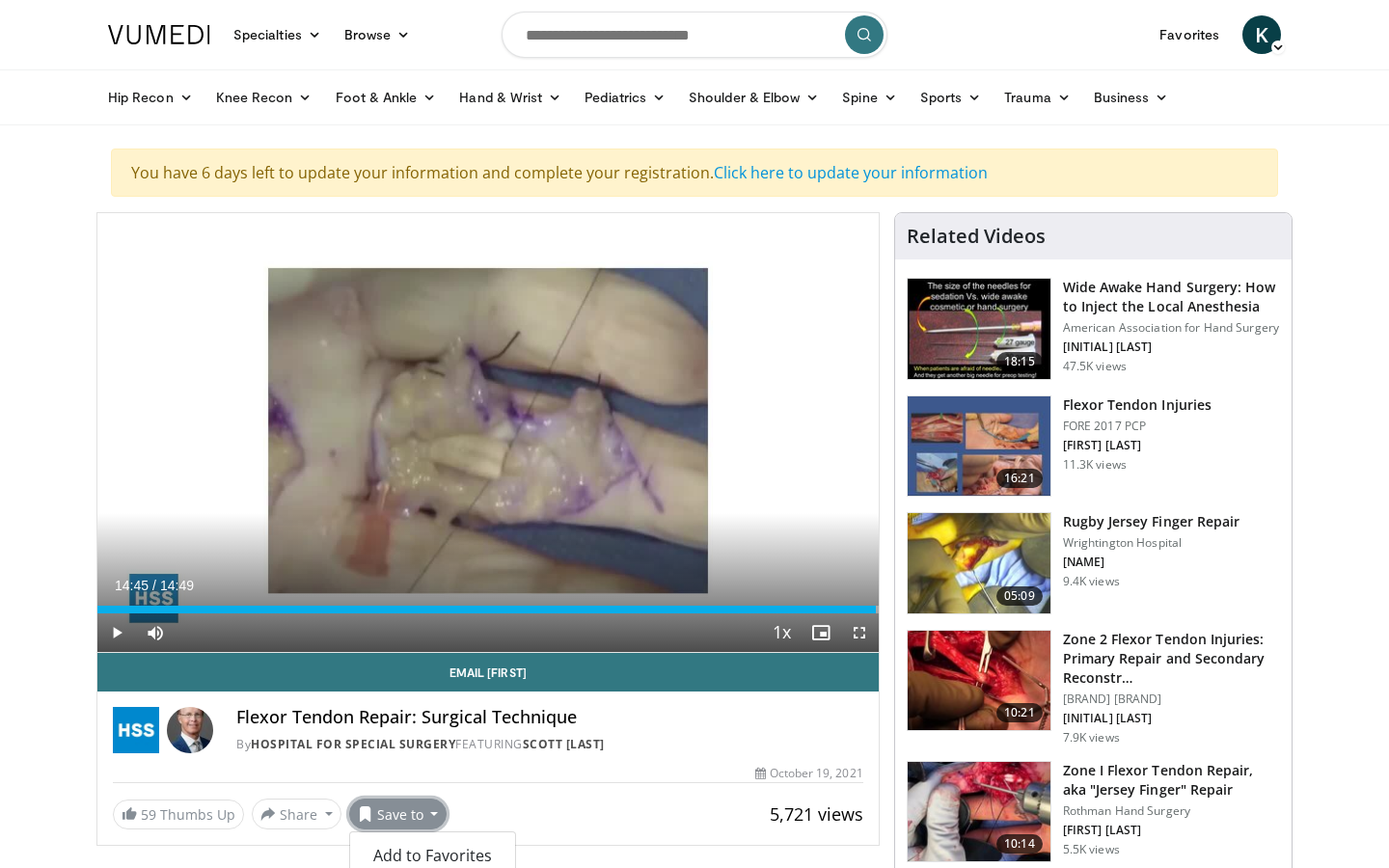 click on "5,721 views
October 19, 2021" at bounding box center [488, 773] 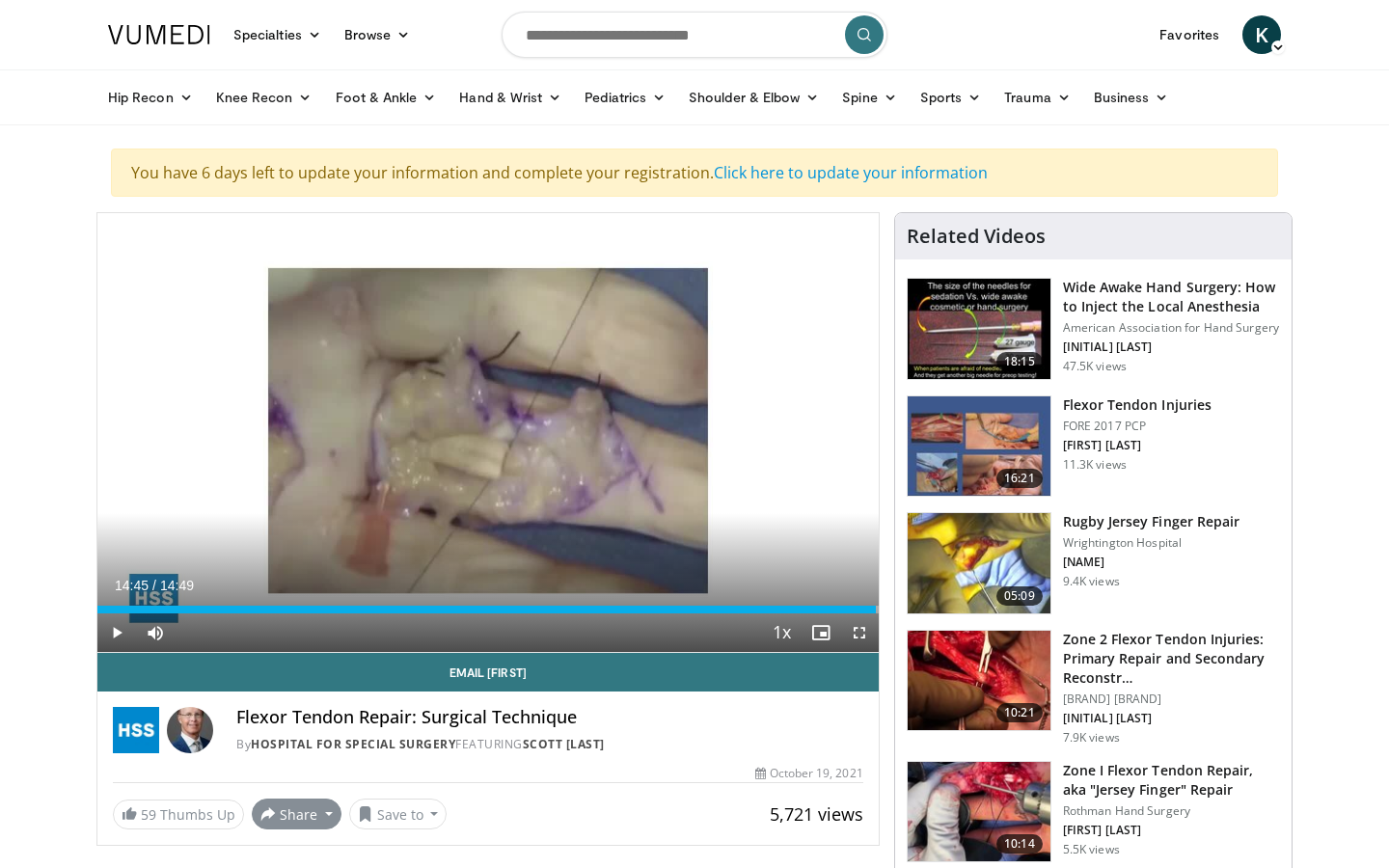 click on "Share" at bounding box center [296, 814] 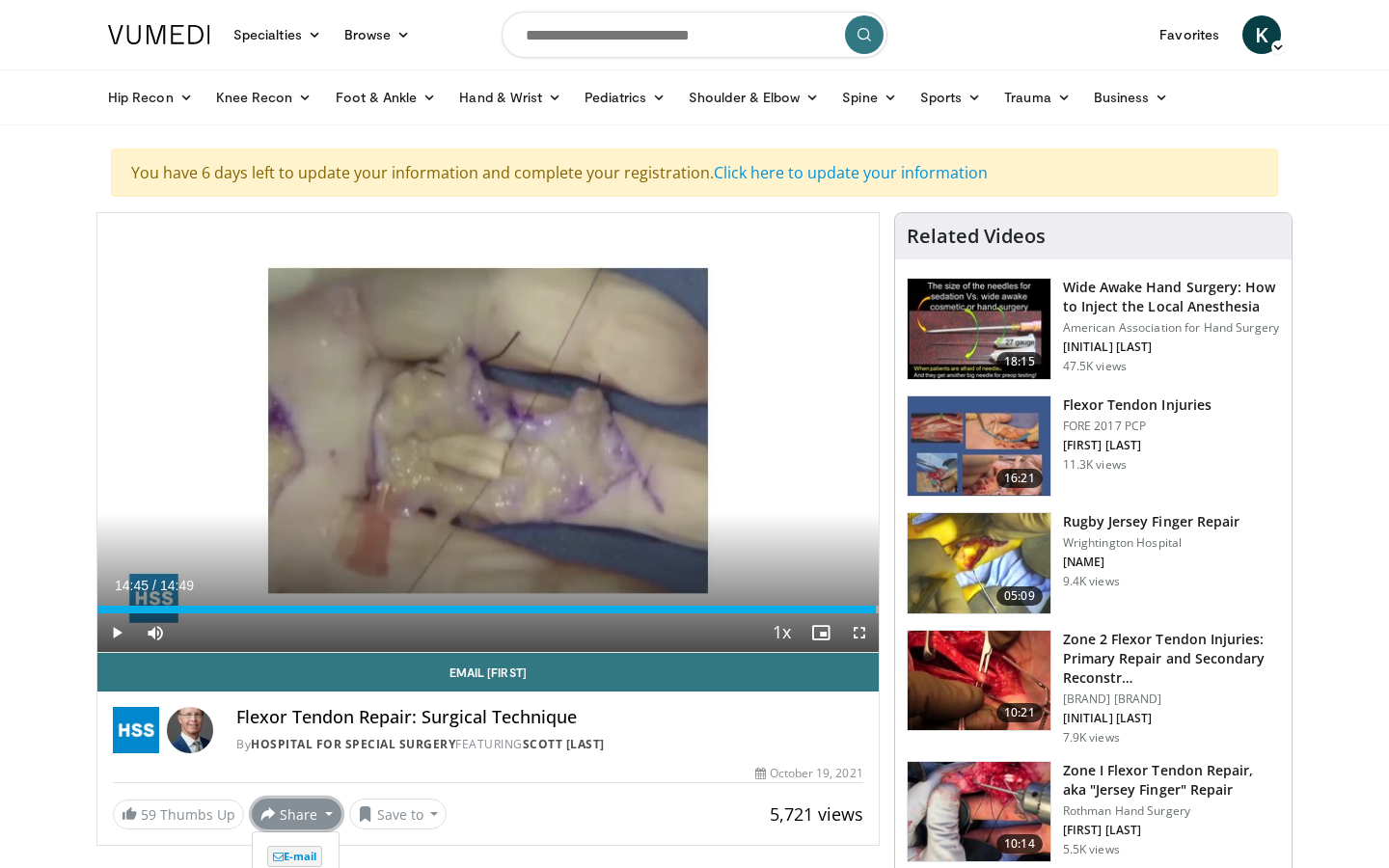 click on "Flexor Tendon Repair: Surgical Technique
By
Hospital for Special Surgery
FEATURING
[FIRST] [LAST]
By
Hospital for Special Surgery
FEATURING
[FIRST] [LAST]
5,721 views
October 19, 2021
59
Thumbs Up
×" at bounding box center (488, 741) 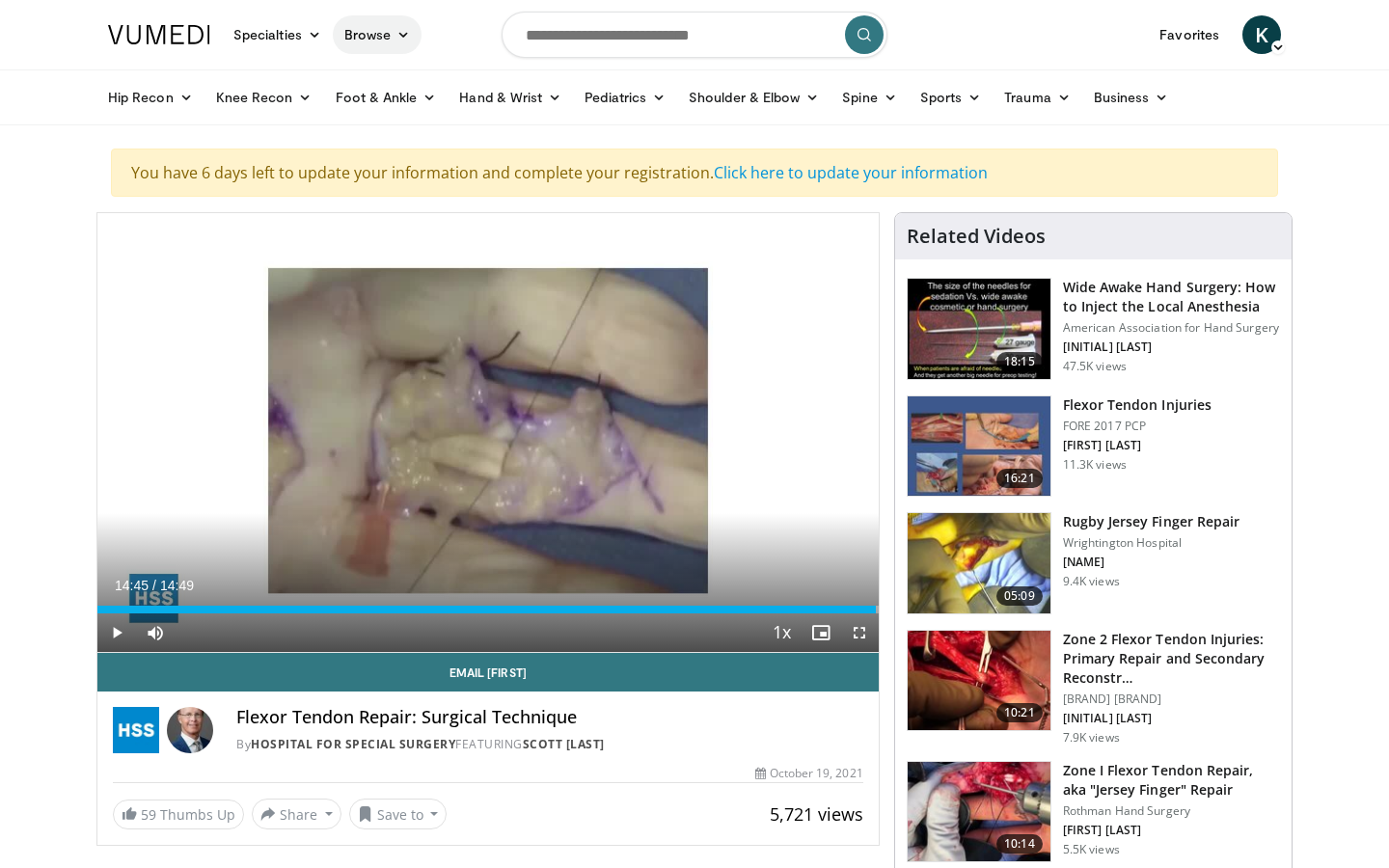 click at bounding box center (403, 35) 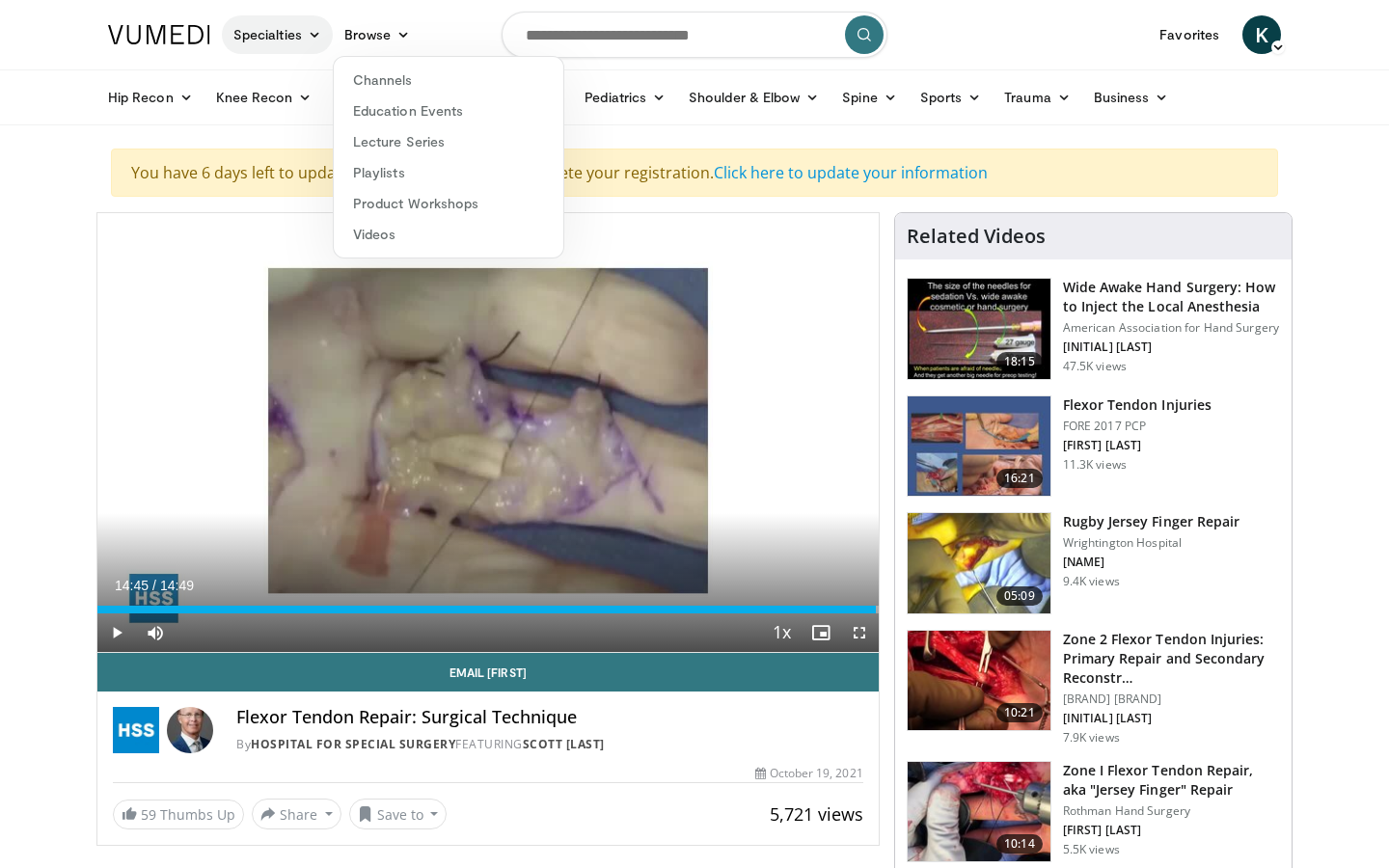 click on "Specialties" at bounding box center [277, 35] 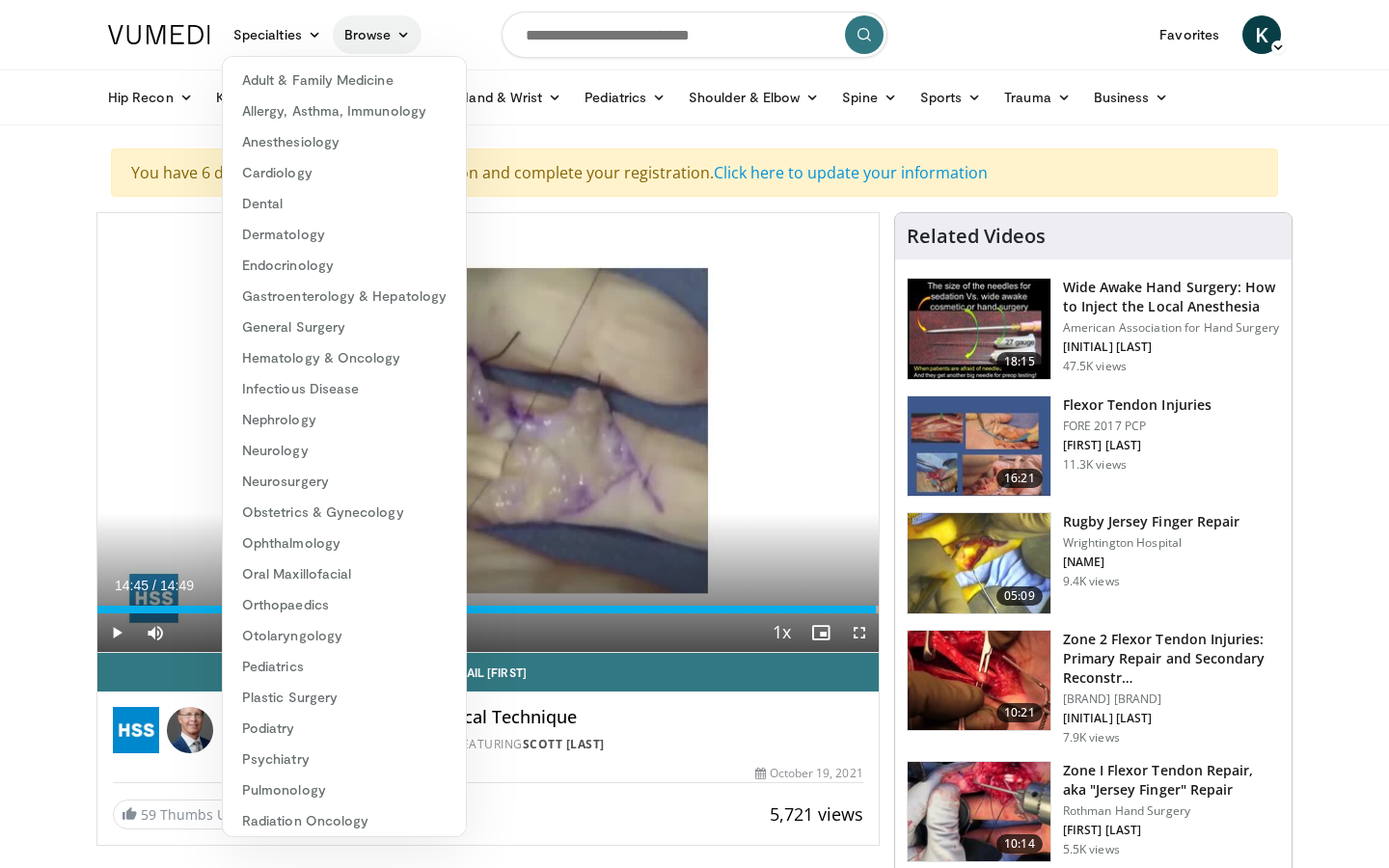 click on "Browse" at bounding box center (377, 35) 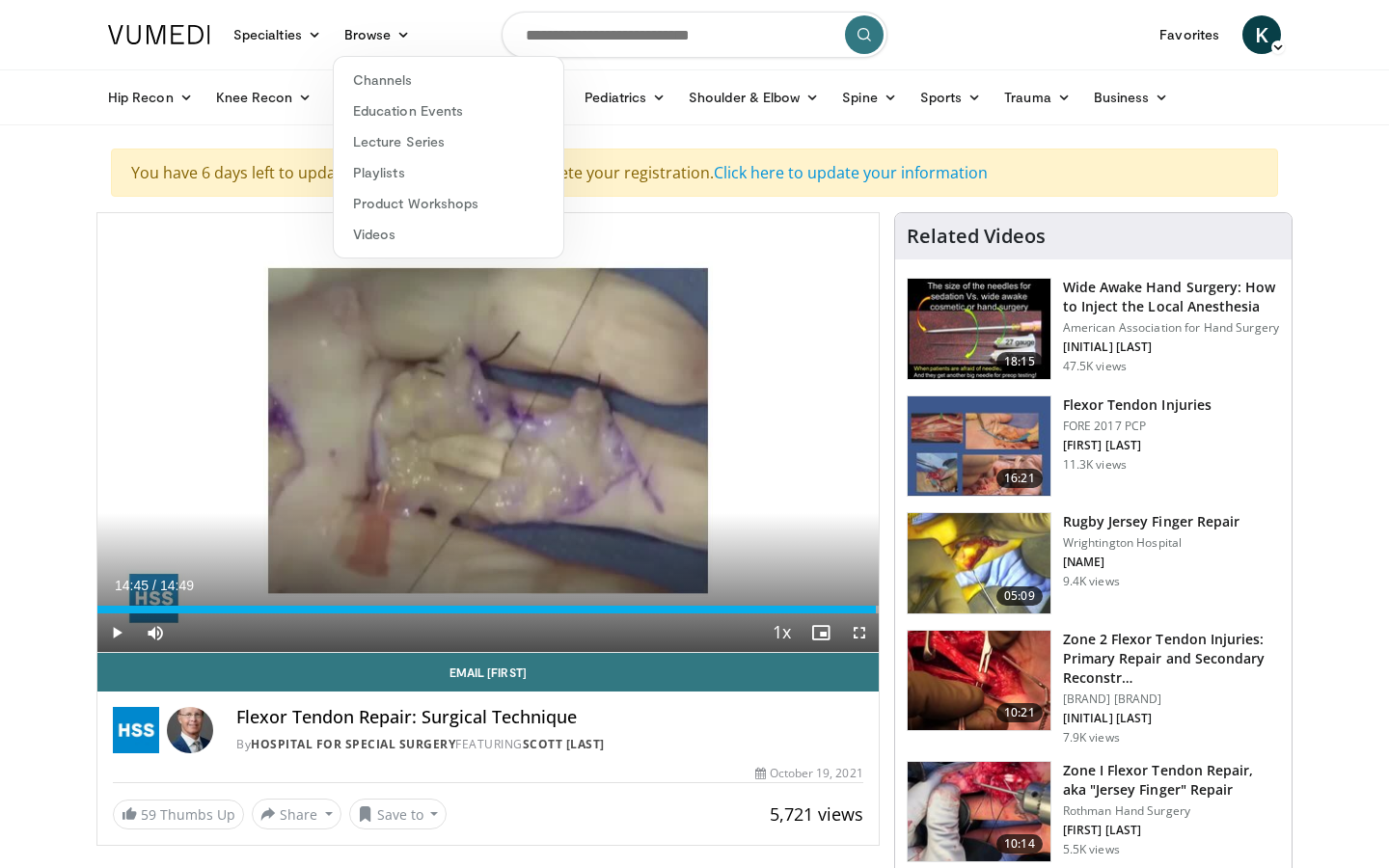 click on "Specialties
Adult & Family Medicine
Allergy, Asthma, Immunology
Anesthesiology
Cardiology
Dental
Dermatology
Endocrinology
Gastroenterology & Hepatology
General Surgery
Hematology & Oncology
Infectious Disease
Nephrology
Neurology
Neurosurgery
Obstetrics & Gynecology
Ophthalmology
Oral Maxillofacial
Orthopaedics
Otolaryngology
Pediatrics
Plastic Surgery
Podiatry
Psychiatry
Pulmonology
Radiation Oncology
Radiology
Rheumatology
Urology" at bounding box center [694, 1459] 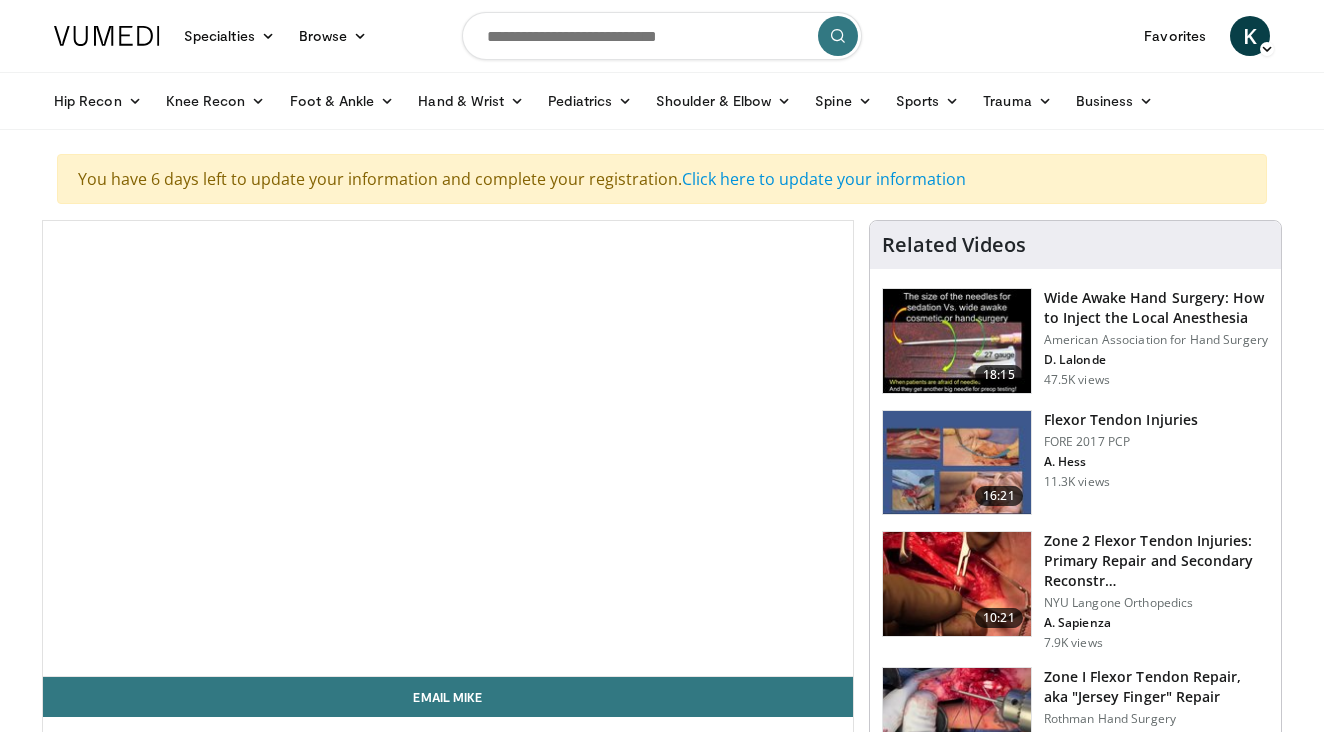 scroll, scrollTop: 0, scrollLeft: 0, axis: both 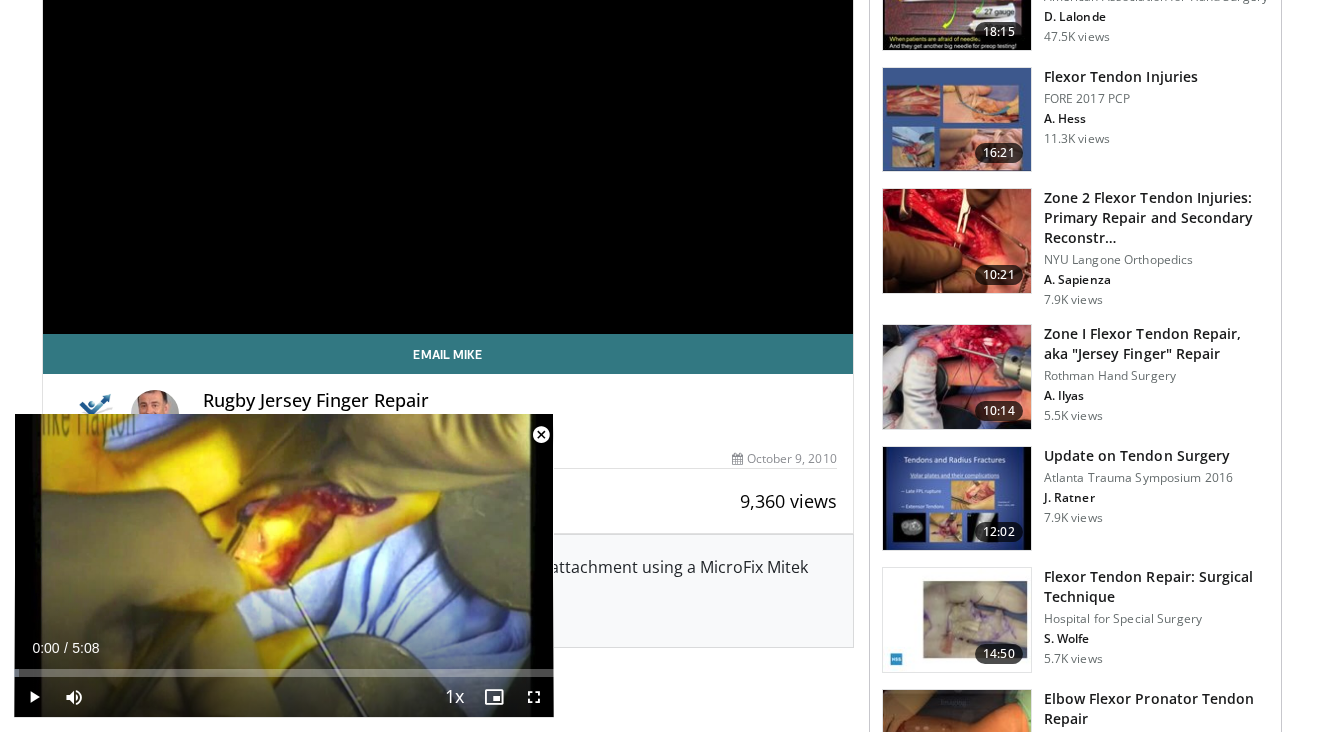 click at bounding box center (541, 435) 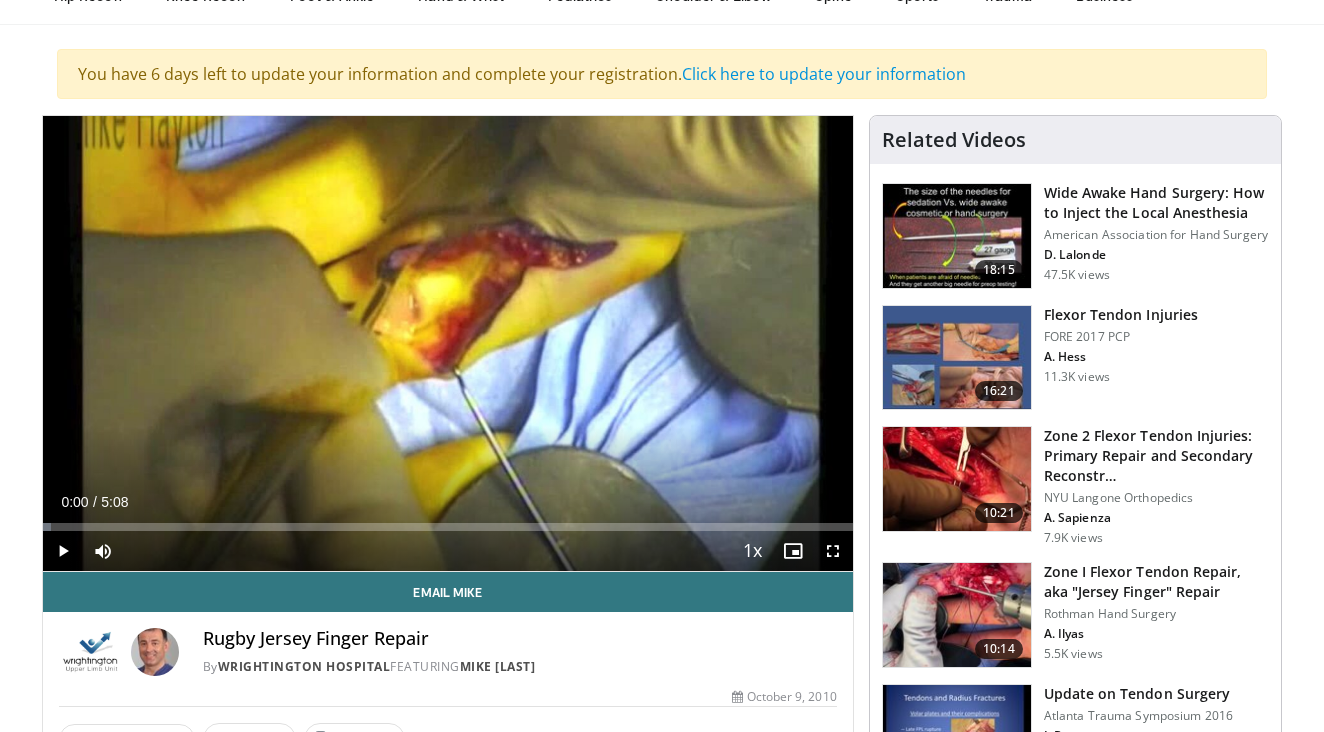scroll, scrollTop: 79, scrollLeft: 0, axis: vertical 